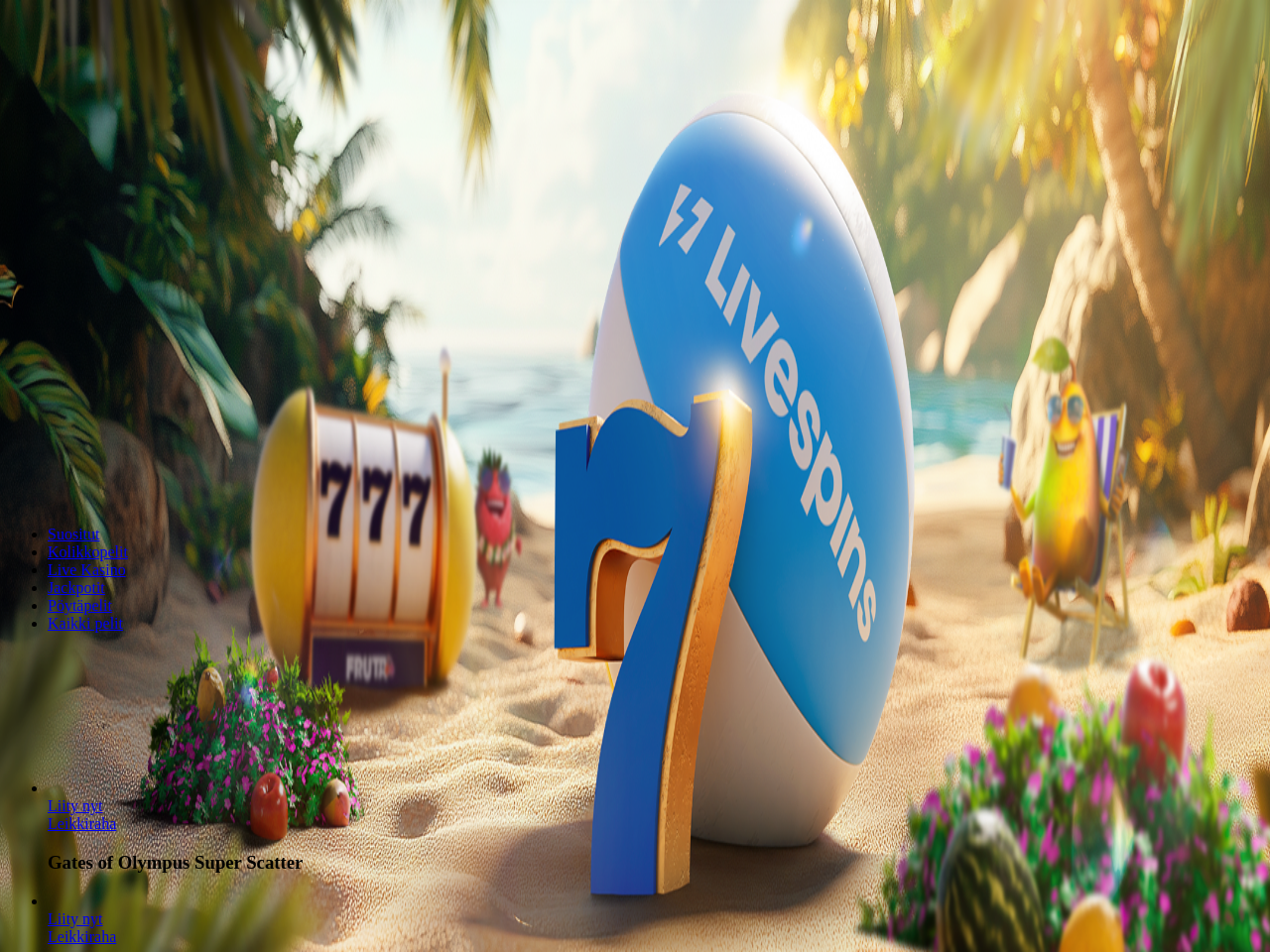 scroll, scrollTop: 0, scrollLeft: 0, axis: both 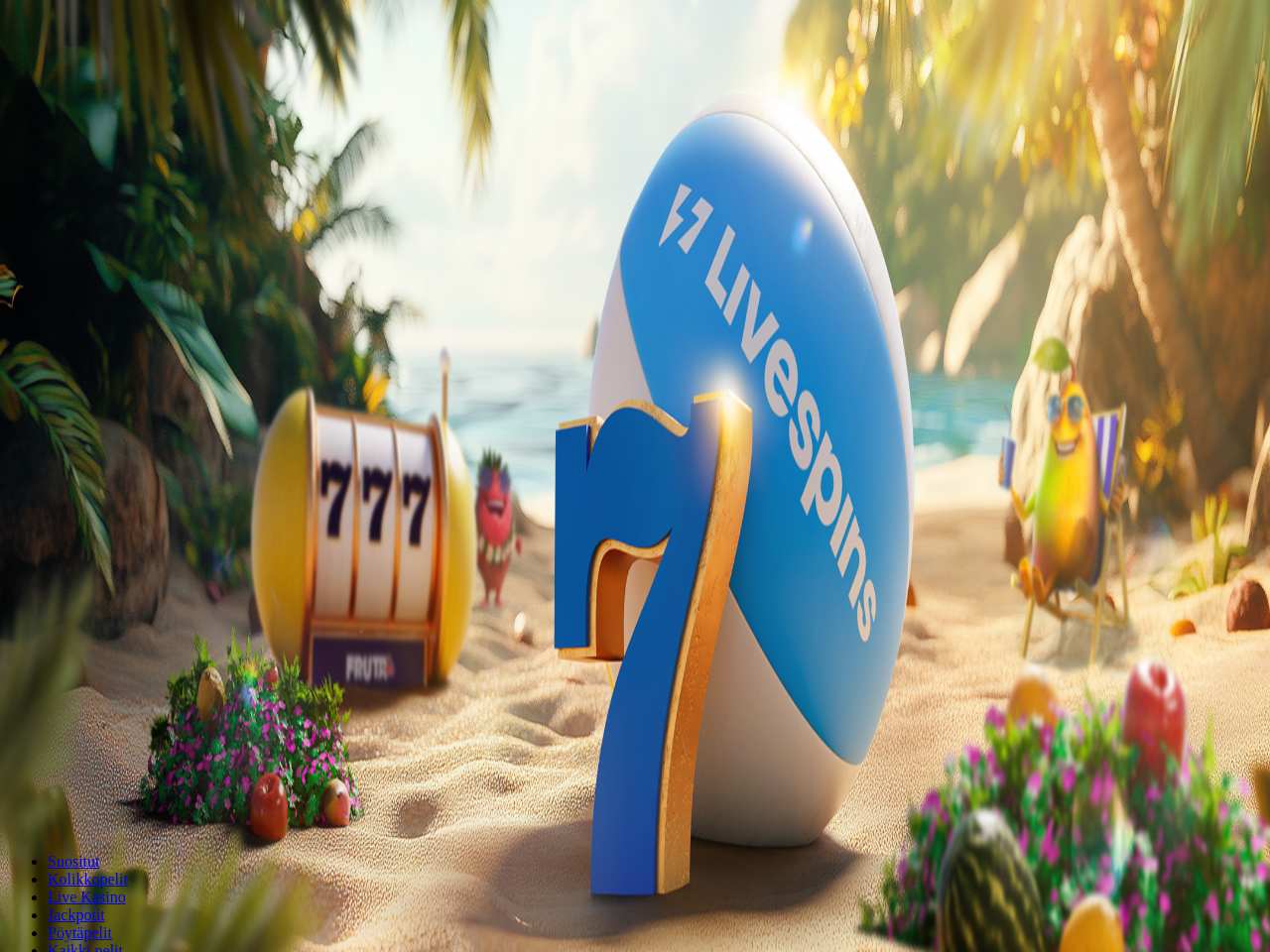 click on "***" at bounding box center (78, 464) 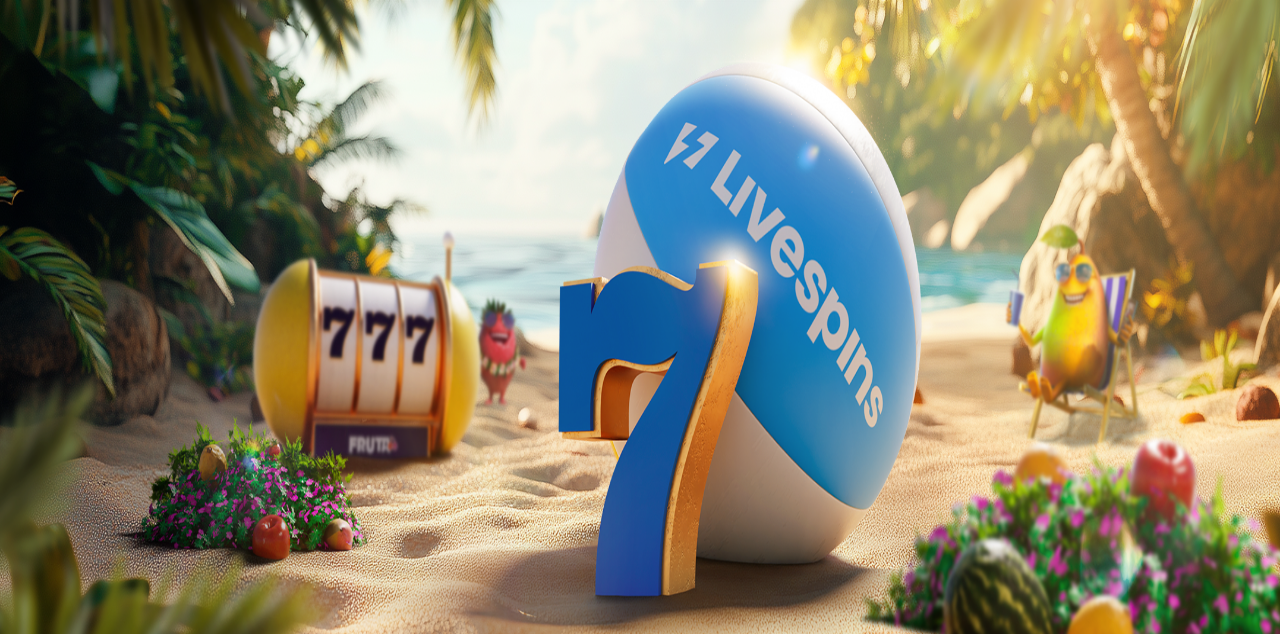 type on "*" 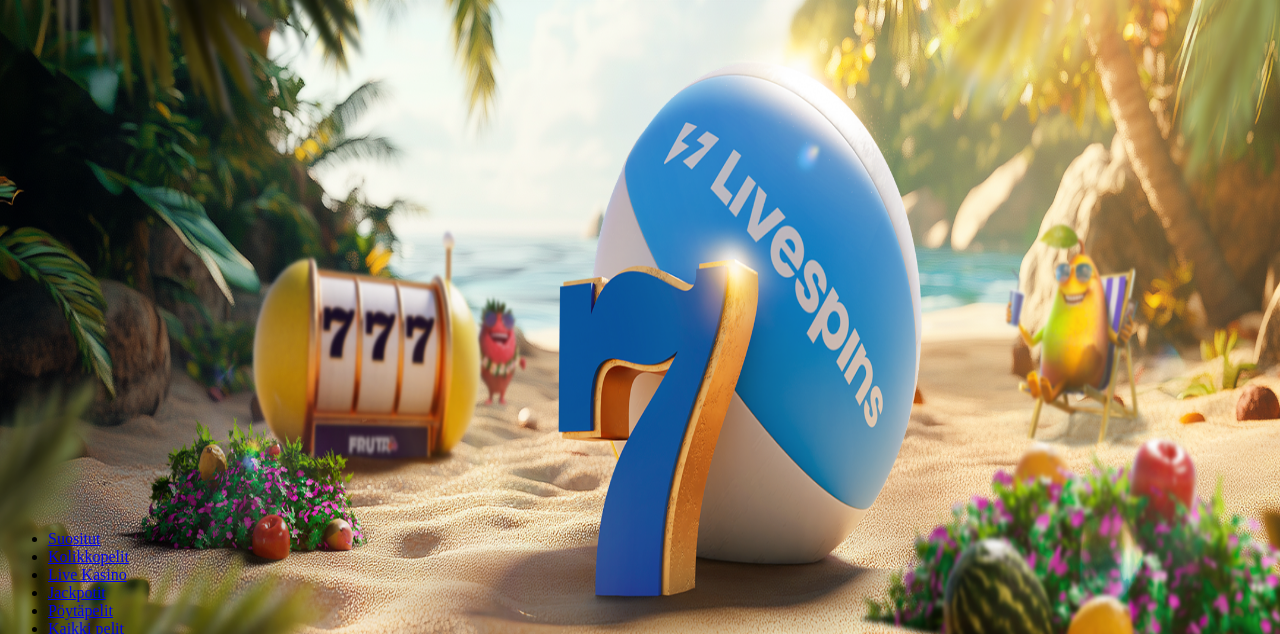 click on "Tarjoukset" at bounding box center [81, 143] 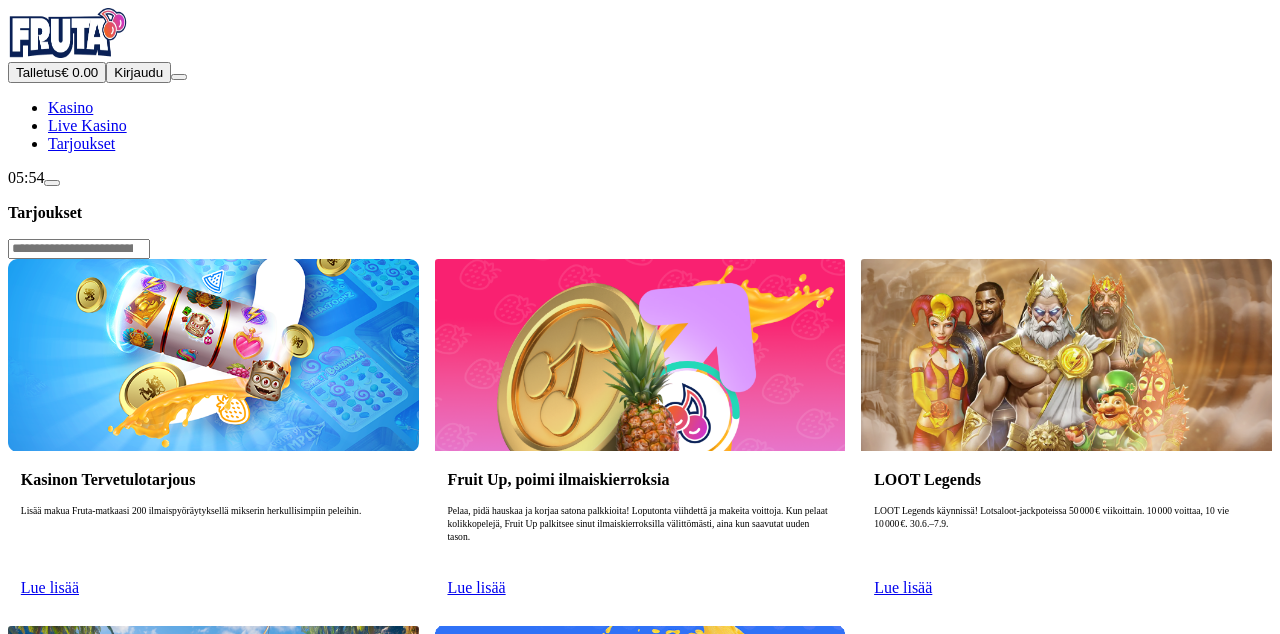 click on "Kirjaudu" at bounding box center [138, 72] 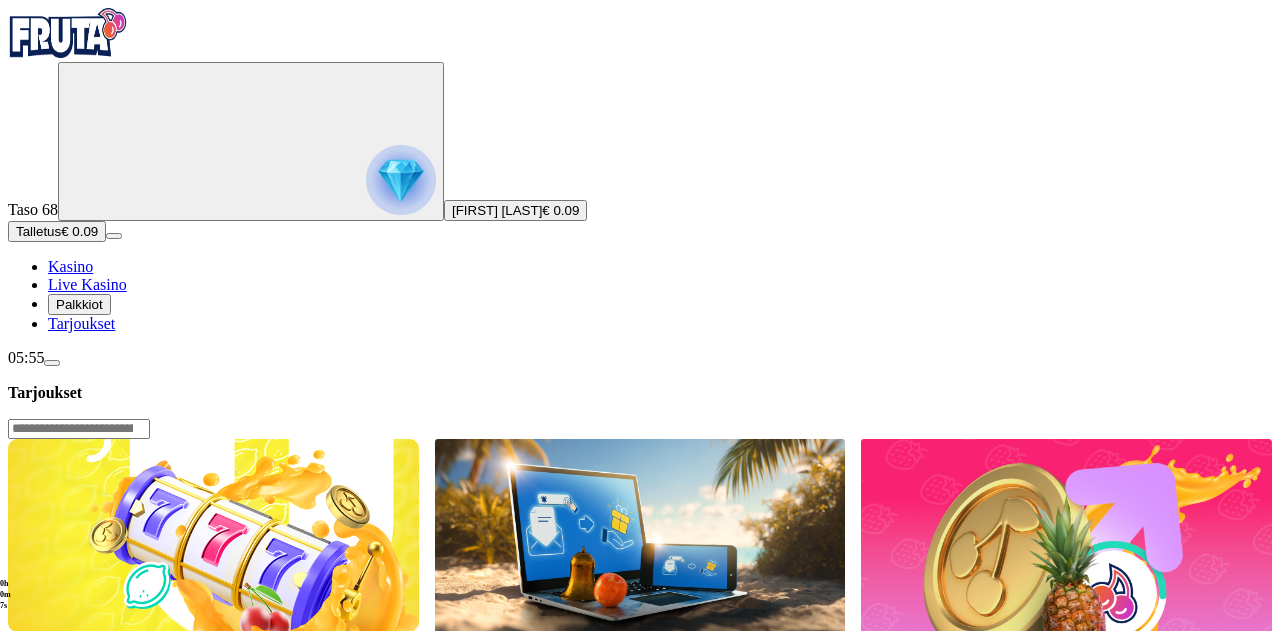 click on "Tarjoukset" at bounding box center [81, 323] 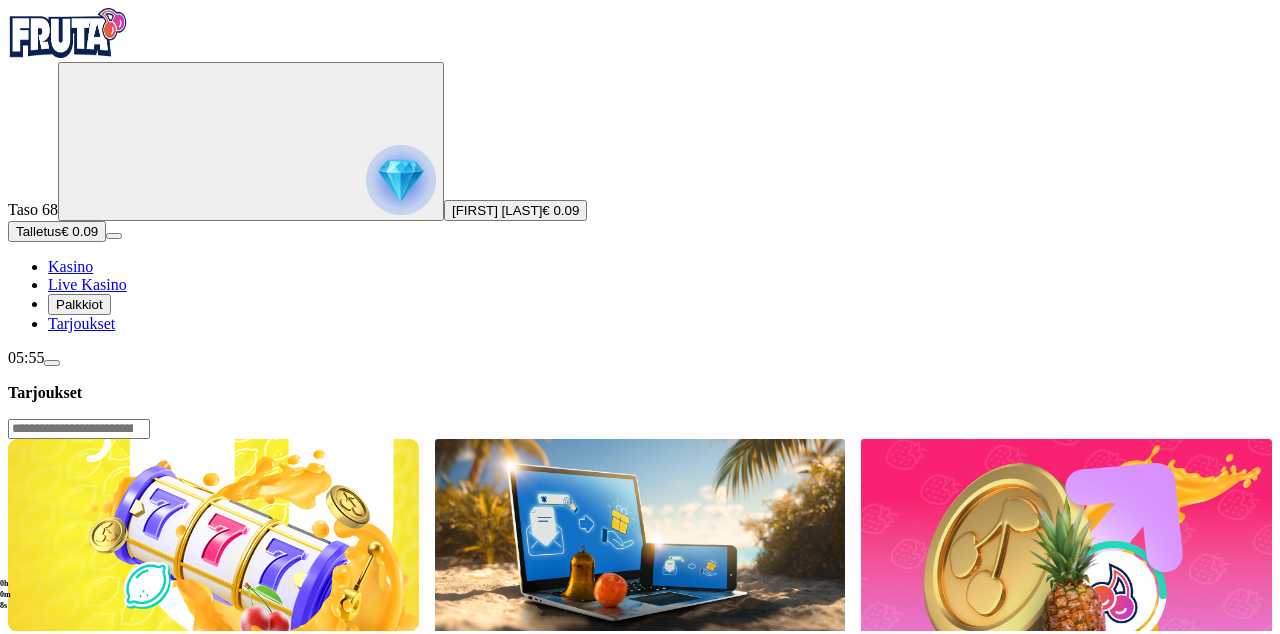 click on "Tarjoukset" at bounding box center (81, 323) 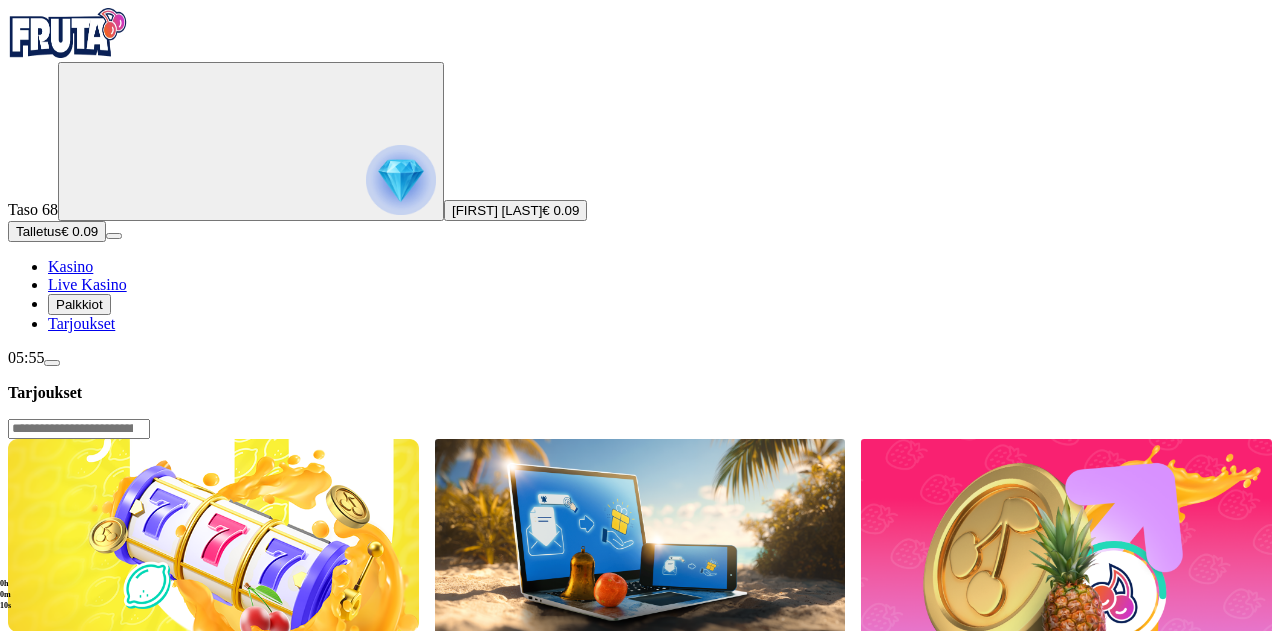 click 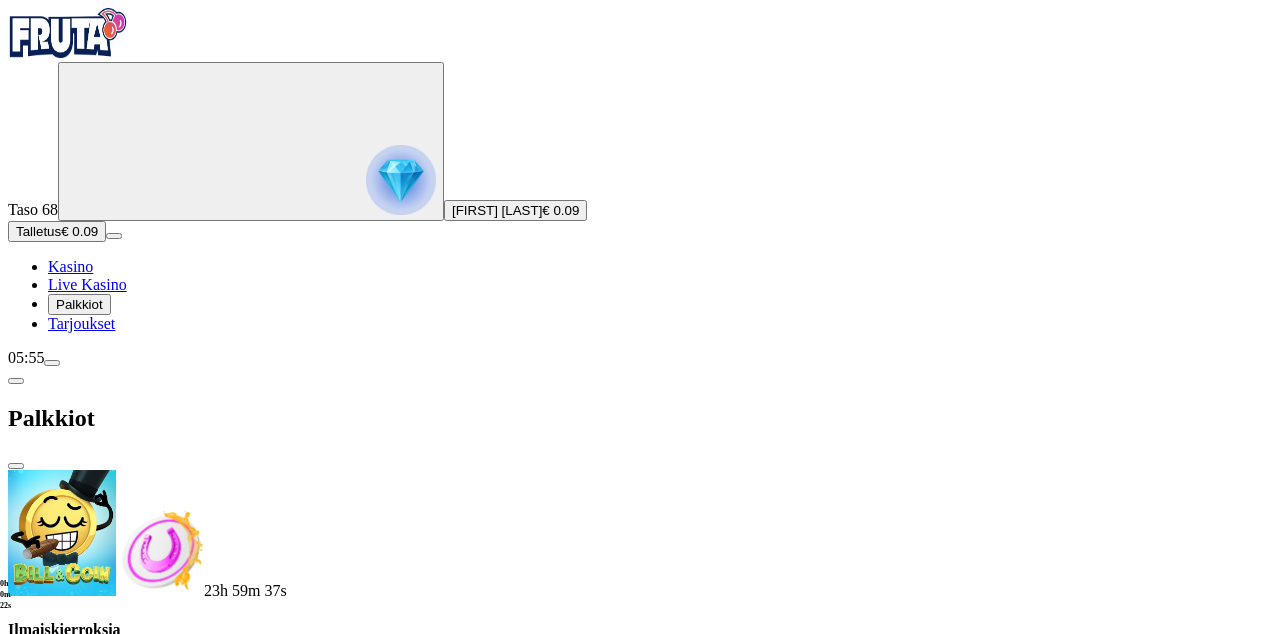click at bounding box center [88, 709] 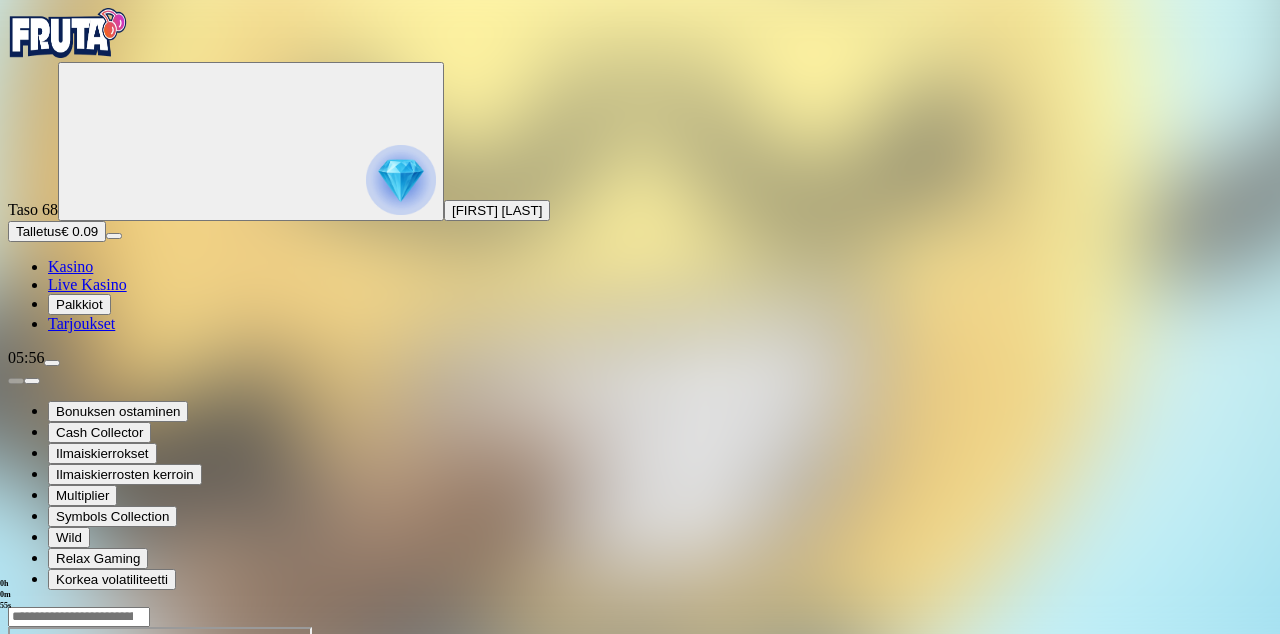 click at bounding box center [16, 799] 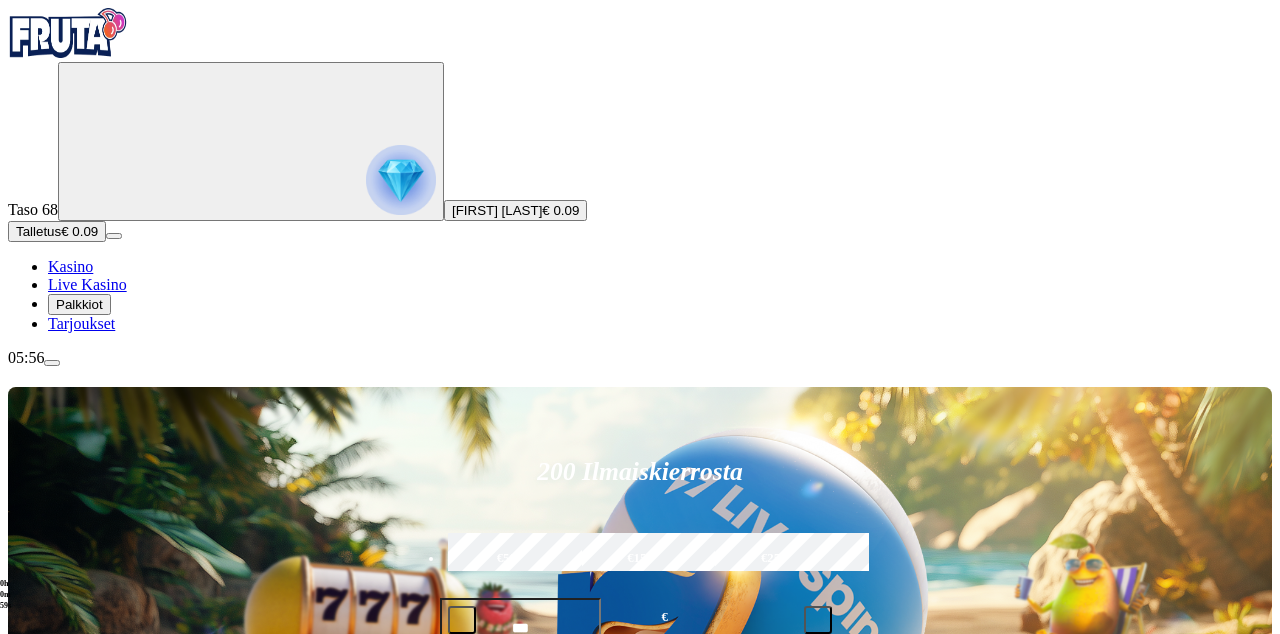 click on "Tarjoukset" at bounding box center (81, 323) 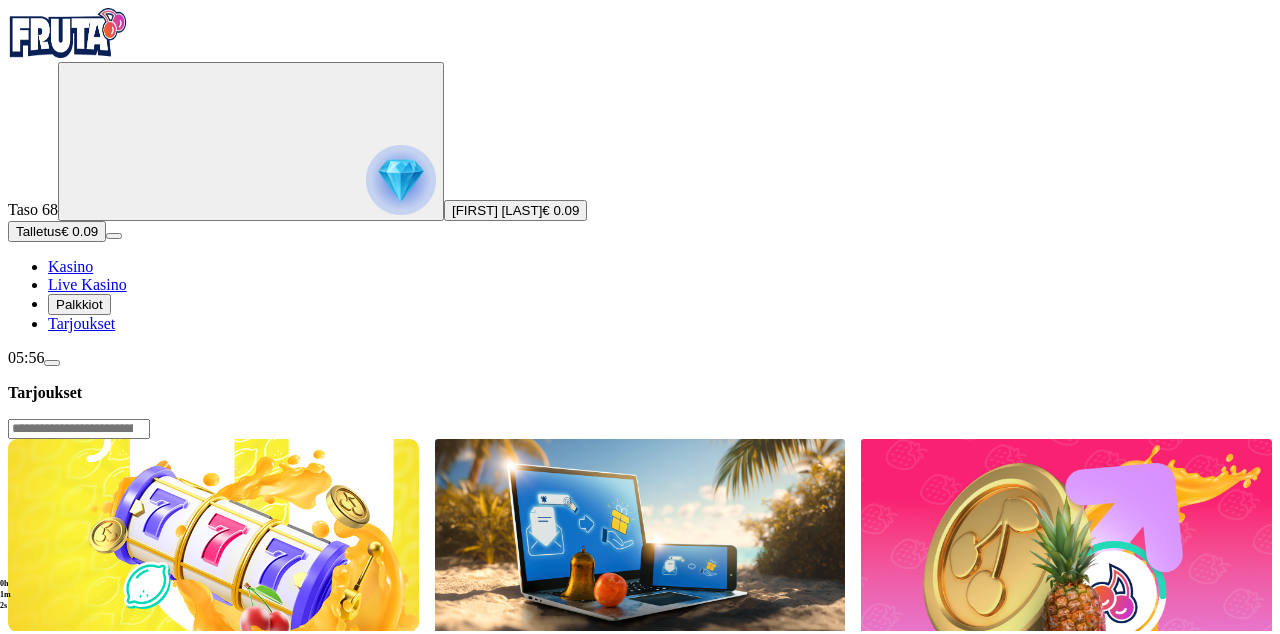 click on "Palkkiot" at bounding box center [79, 304] 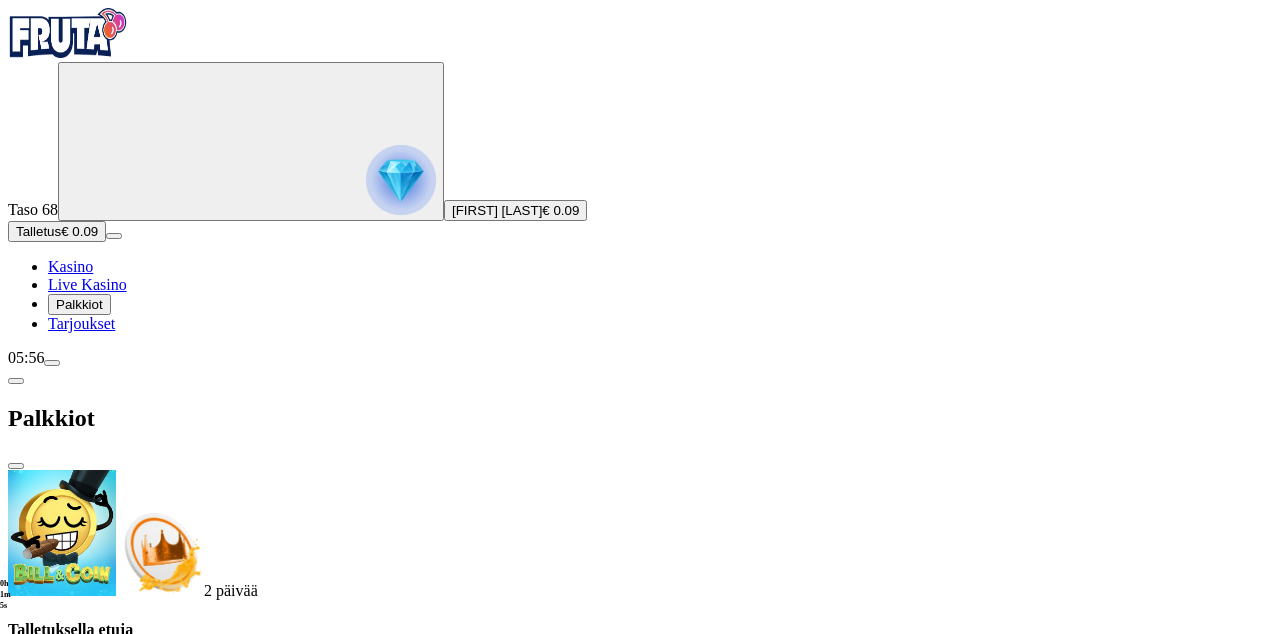 scroll, scrollTop: 247, scrollLeft: 0, axis: vertical 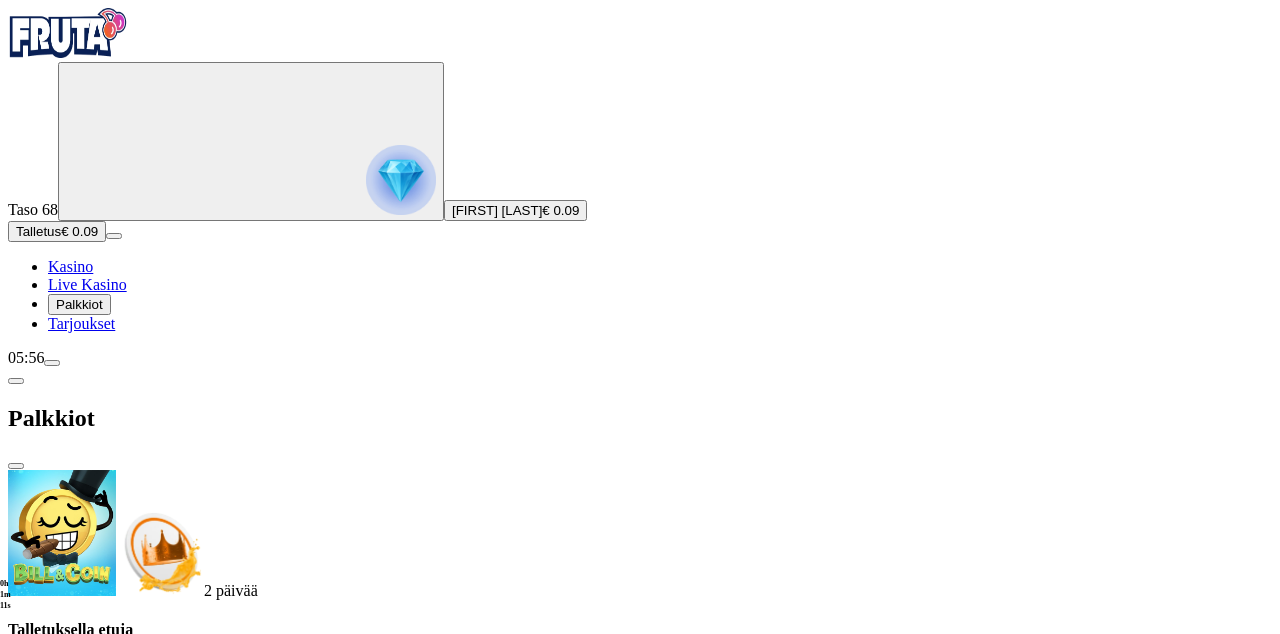 click at bounding box center [123, 1518] 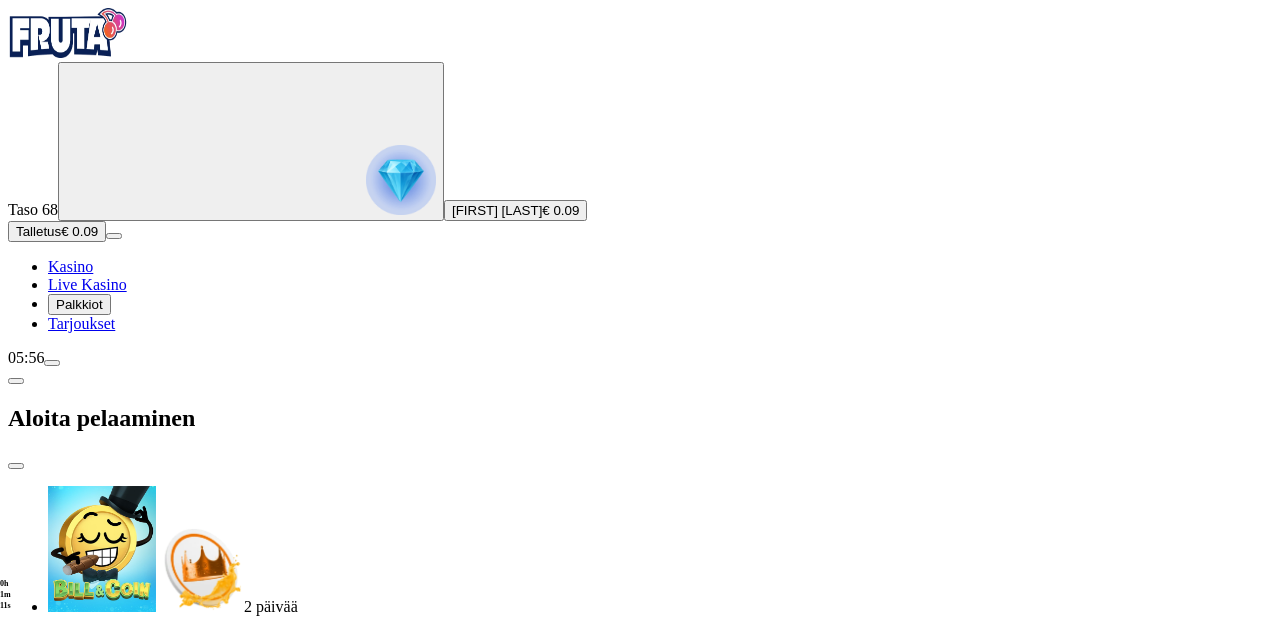 scroll, scrollTop: 0, scrollLeft: 0, axis: both 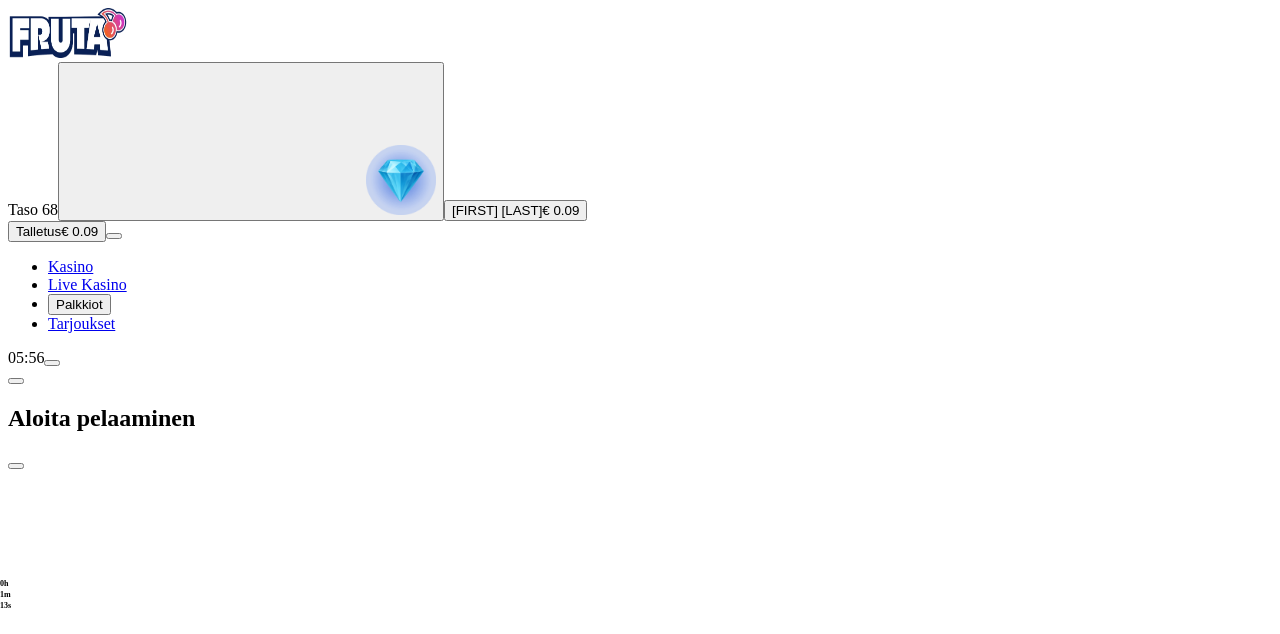 click on "***" at bounding box center [79, 1878] 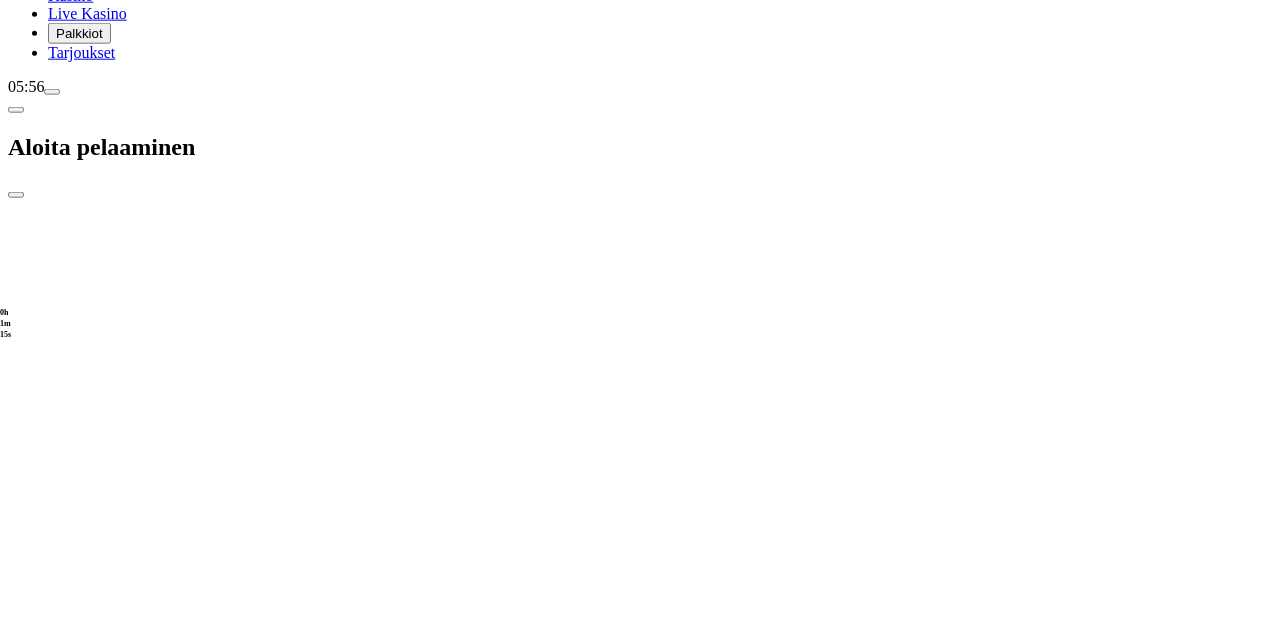 type on "*" 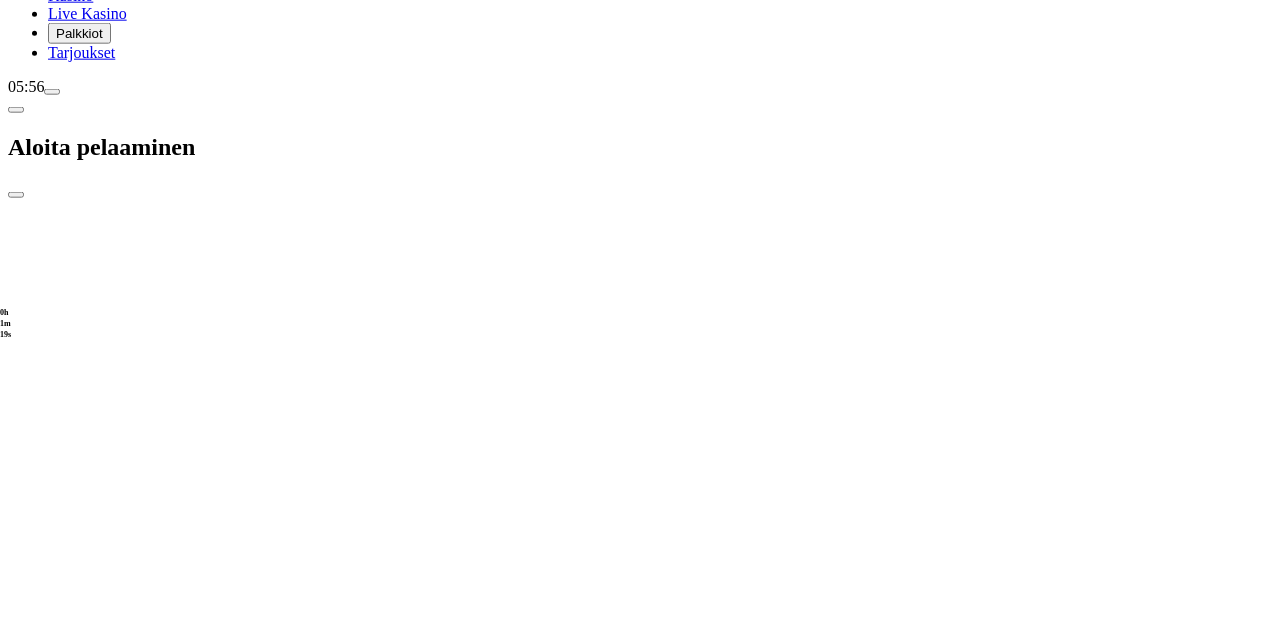 type on "**" 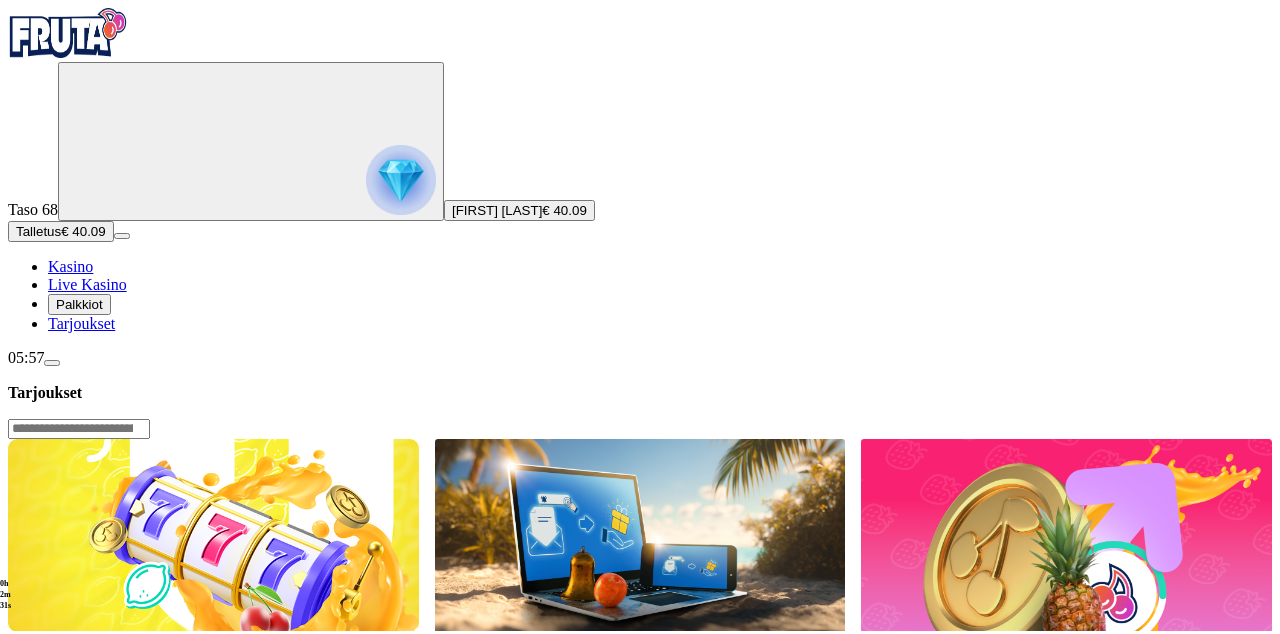 click on "Kasino" at bounding box center (70, 266) 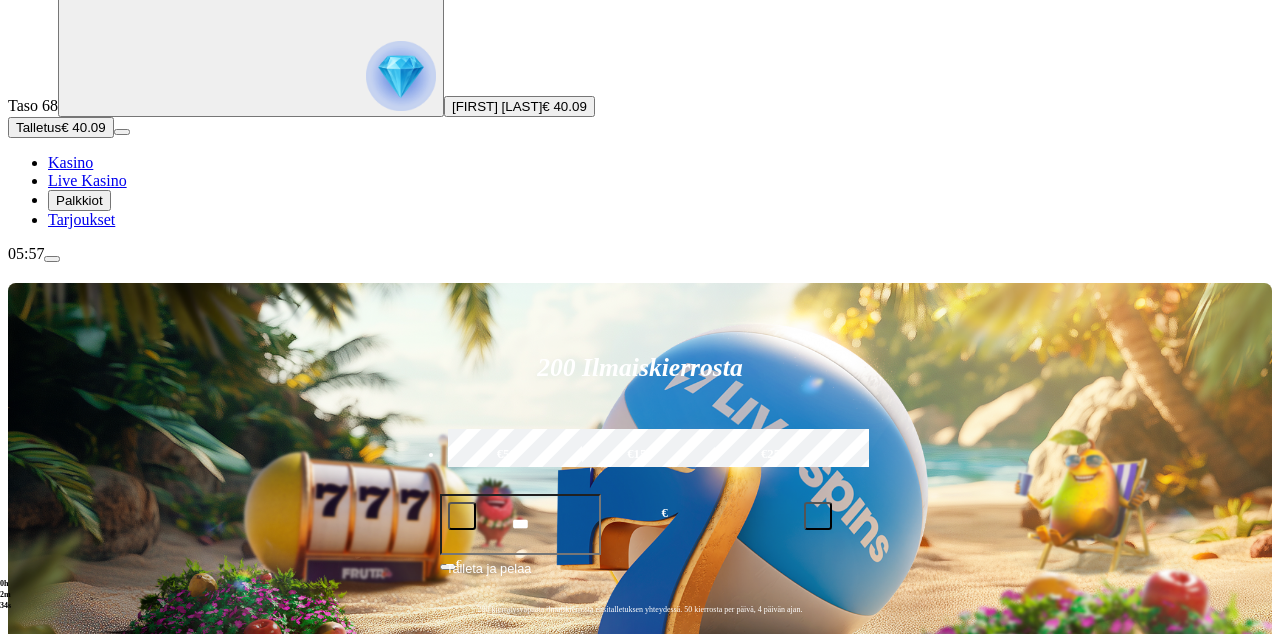 scroll, scrollTop: 103, scrollLeft: 0, axis: vertical 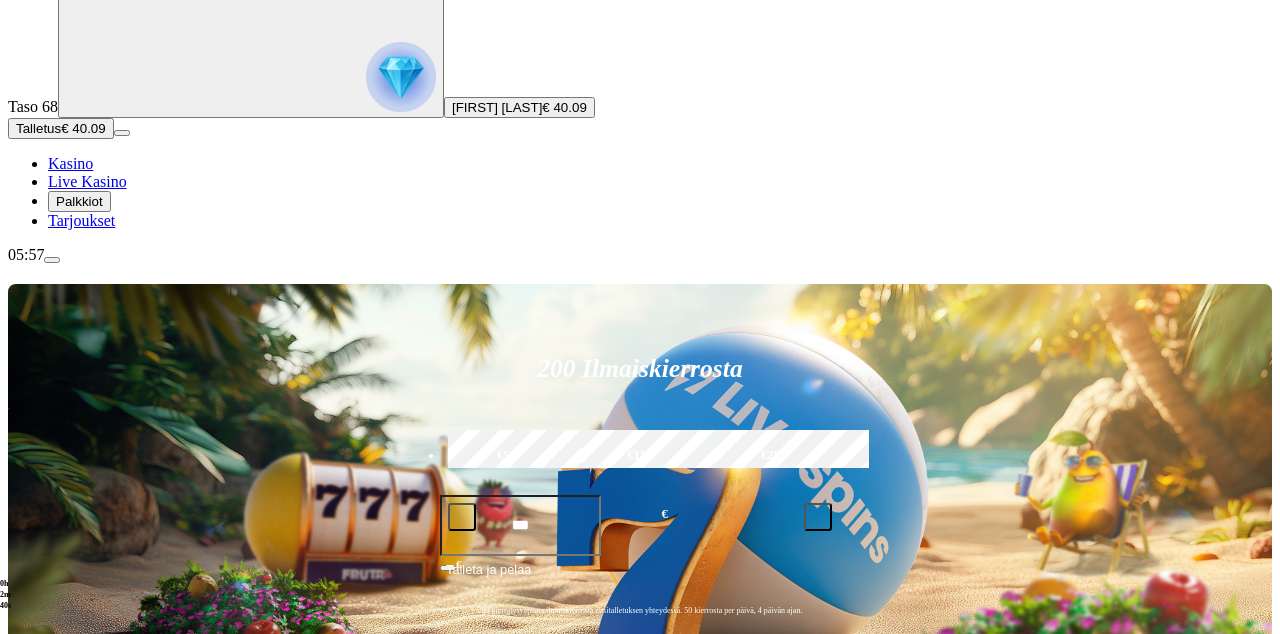 click on "Pelaa nyt" at bounding box center (-687, 1969) 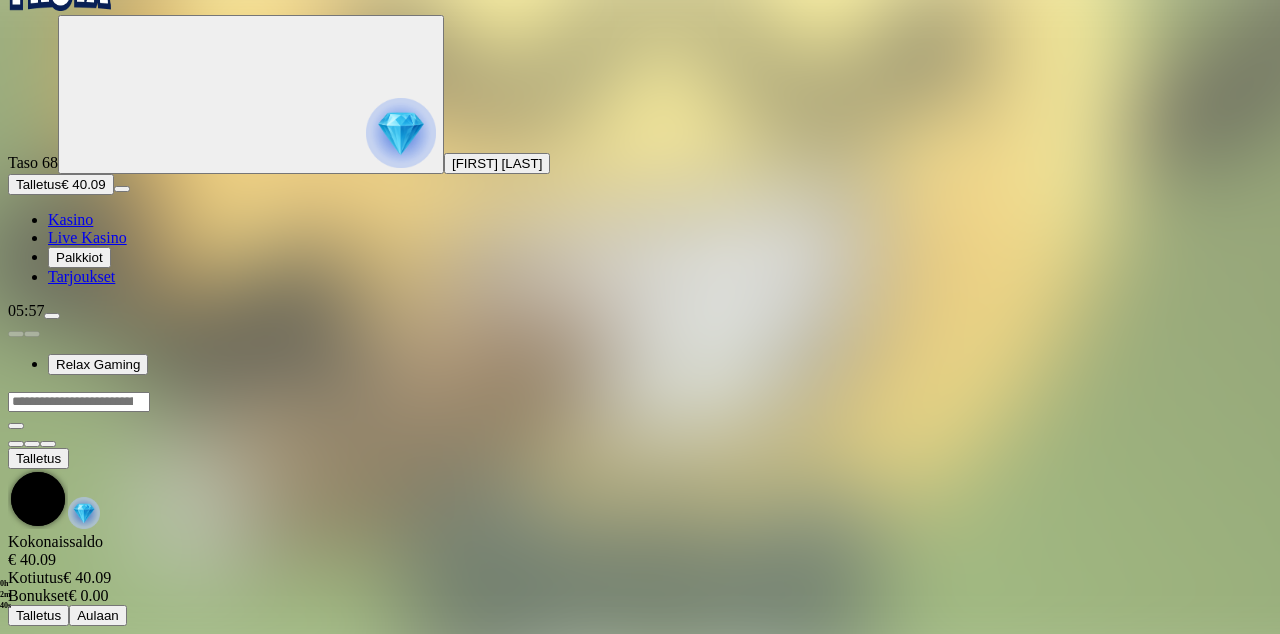scroll, scrollTop: 0, scrollLeft: 0, axis: both 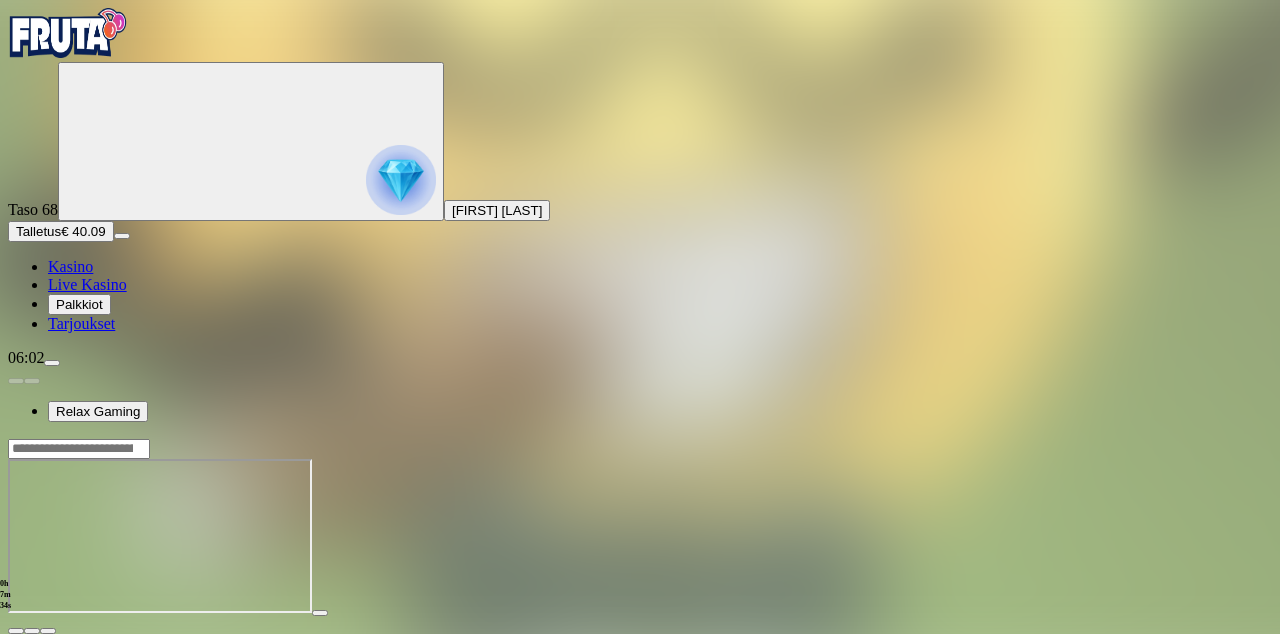 click at bounding box center (16, 631) 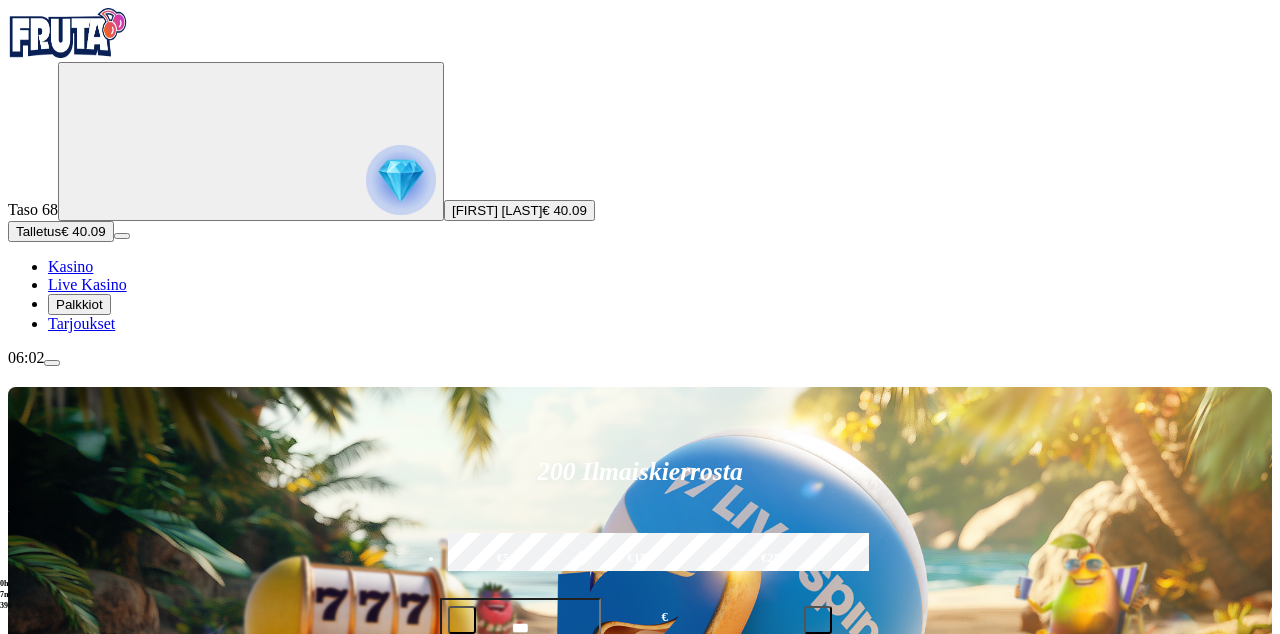 click at bounding box center [901, 899] 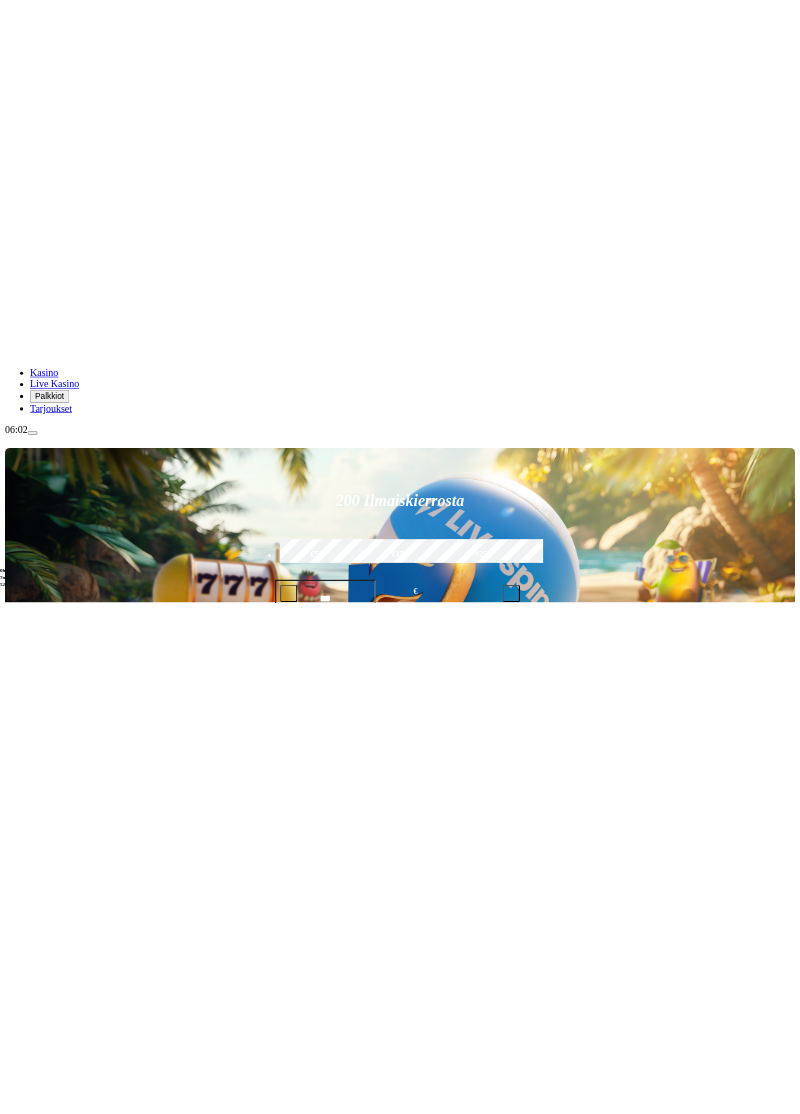 scroll, scrollTop: 337, scrollLeft: 0, axis: vertical 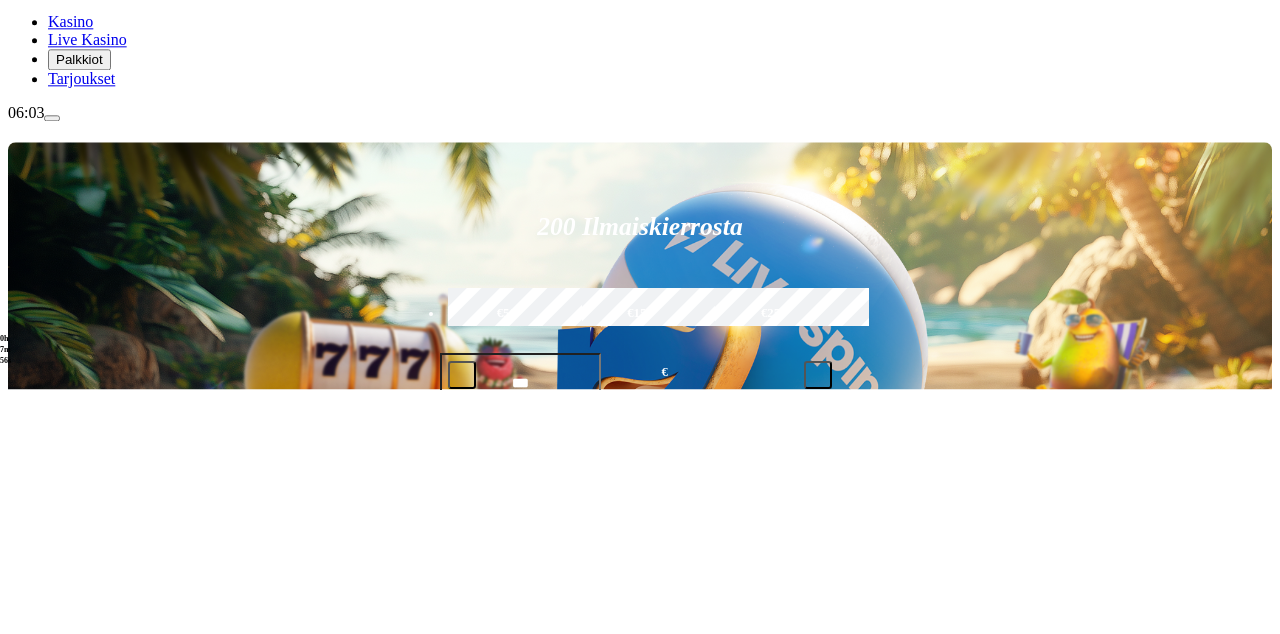 type on "*******" 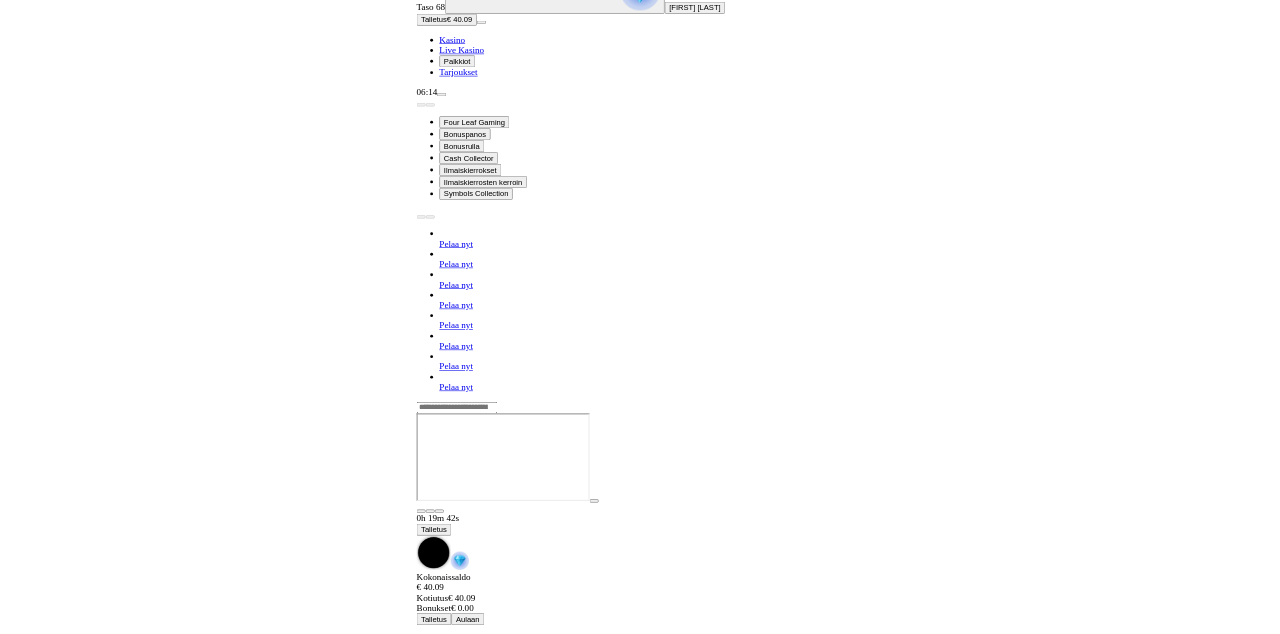 scroll, scrollTop: 98, scrollLeft: 0, axis: vertical 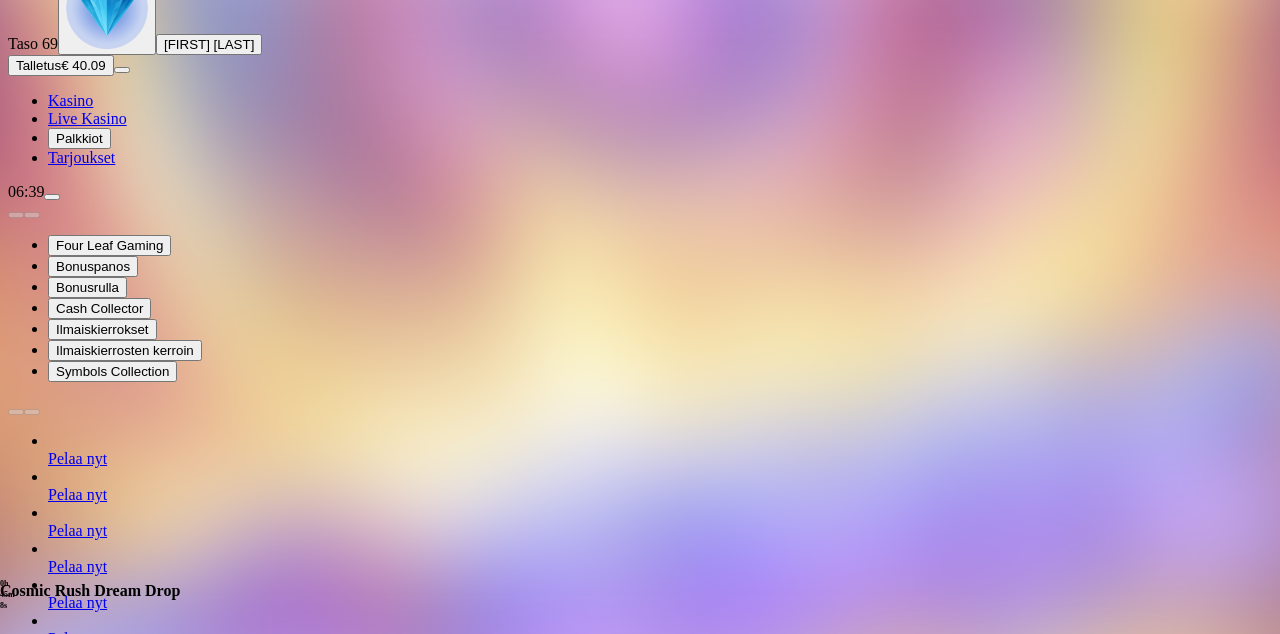 click on "[FIRST] [LAST]" at bounding box center [209, 44] 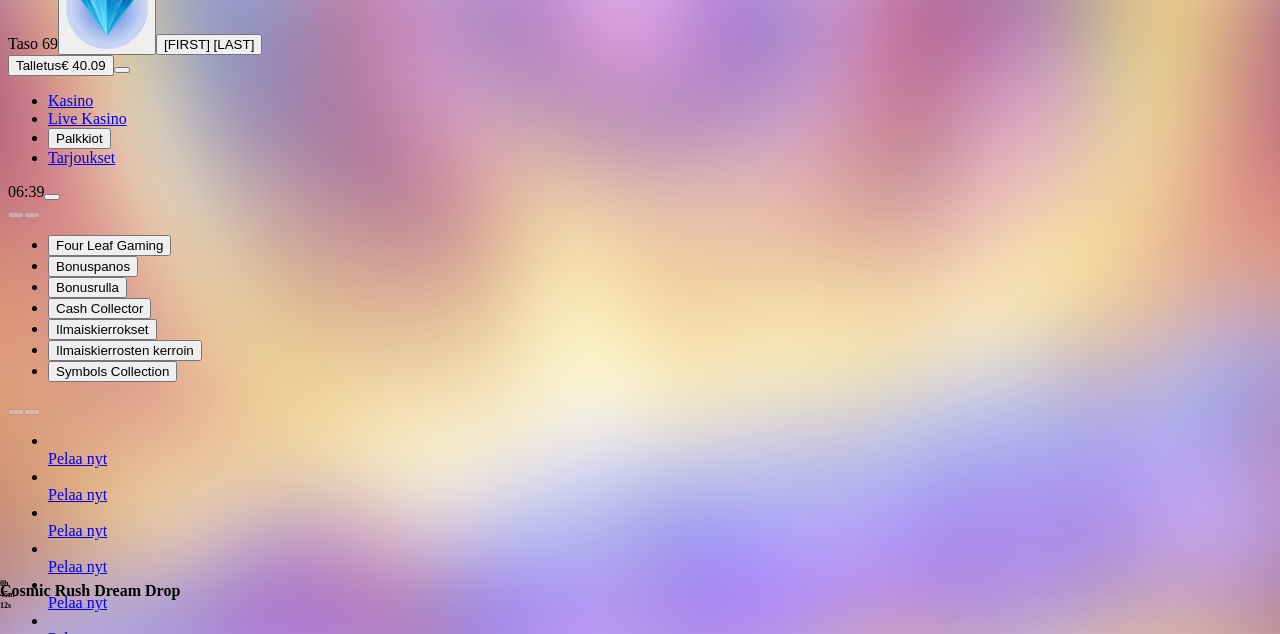 click at bounding box center (16, 835) 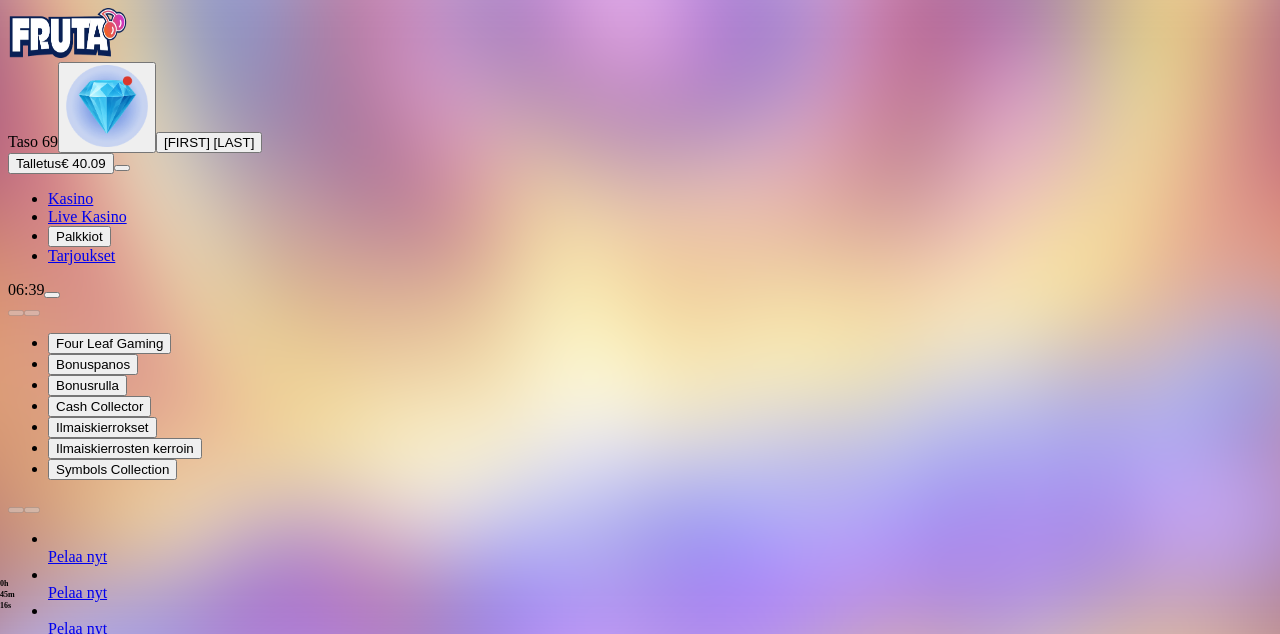click on "Palkkiot" at bounding box center (79, 236) 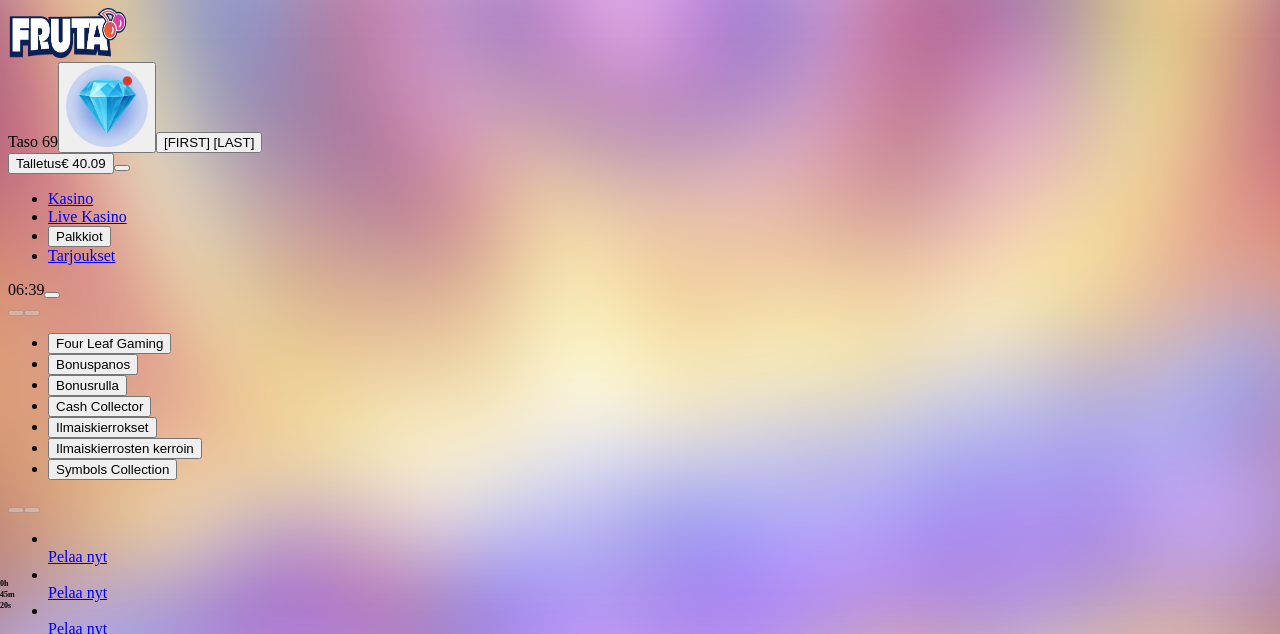 click at bounding box center (112, 1384) 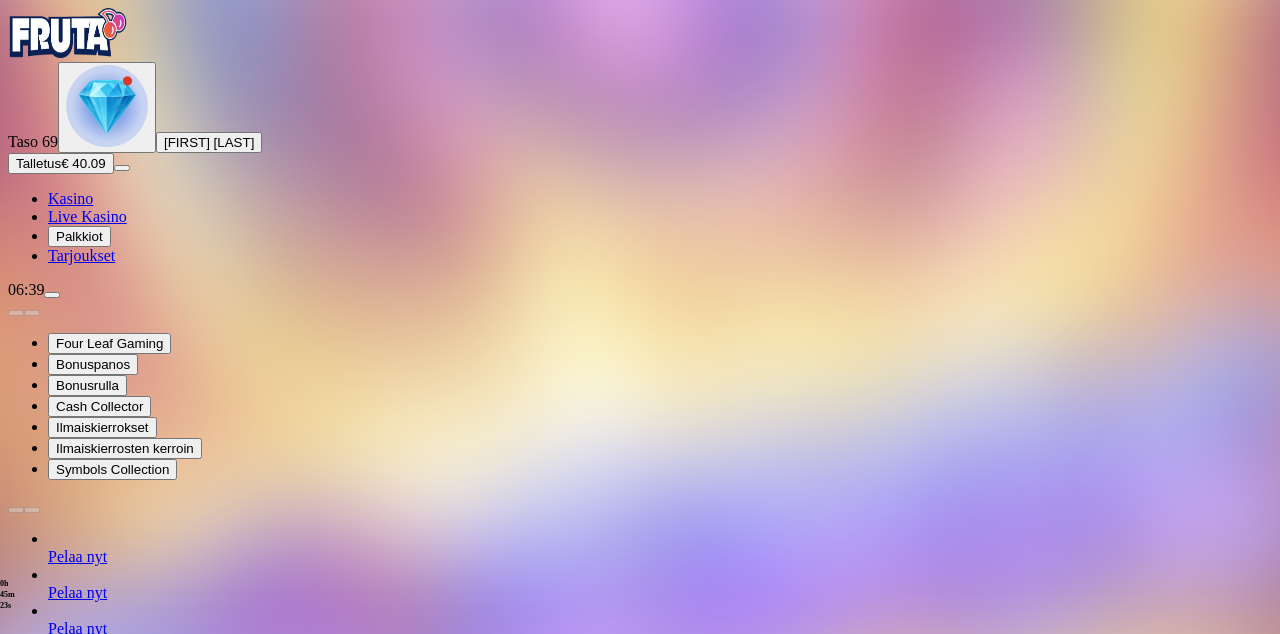 click on "Avaa palkinto" at bounding box center (640, 1330) 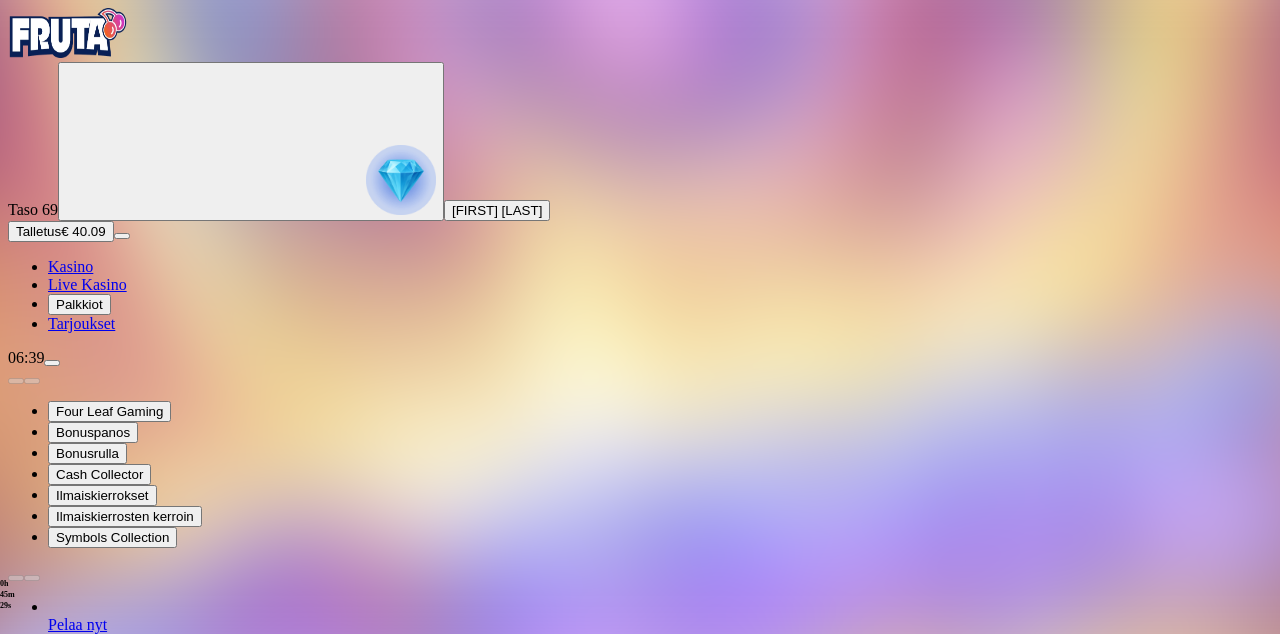 click on "Säästä myöhemmäksi" at bounding box center [639, 1644] 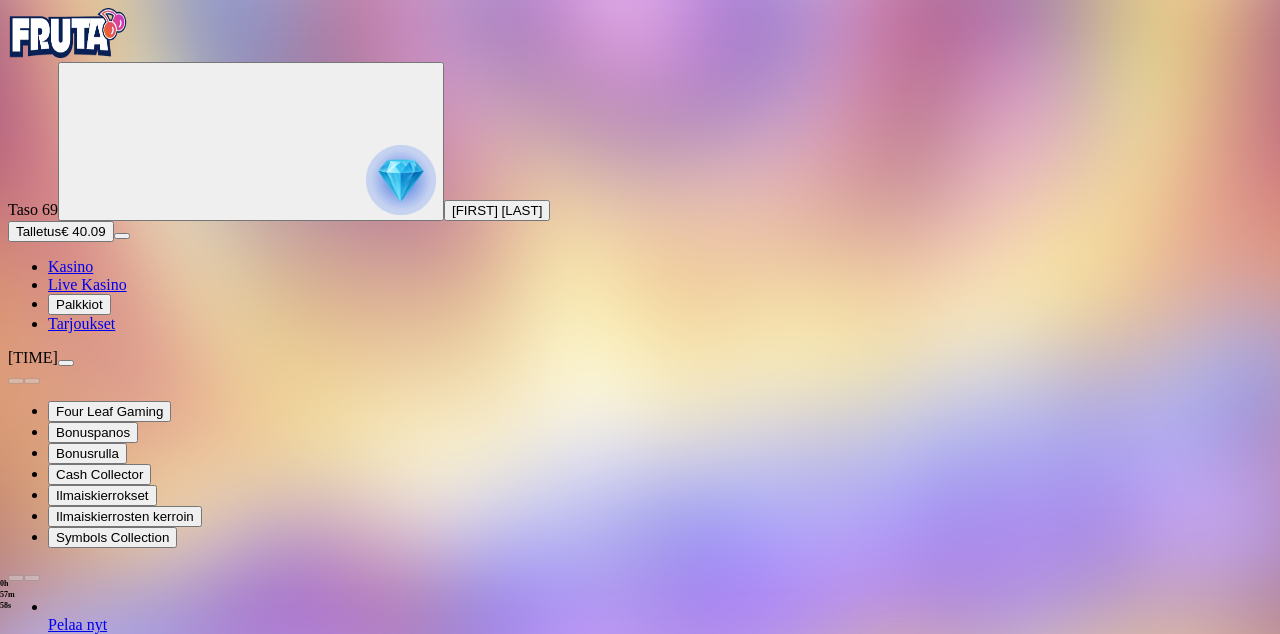 click at bounding box center [16, 1095] 